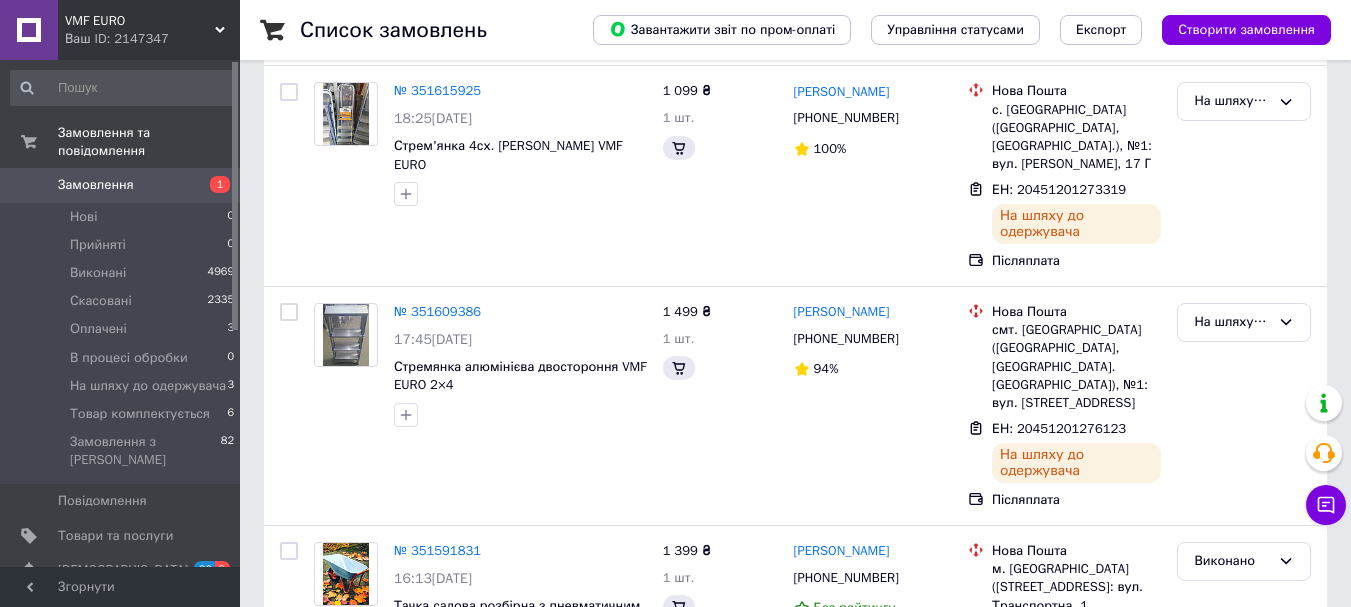 scroll, scrollTop: 0, scrollLeft: 0, axis: both 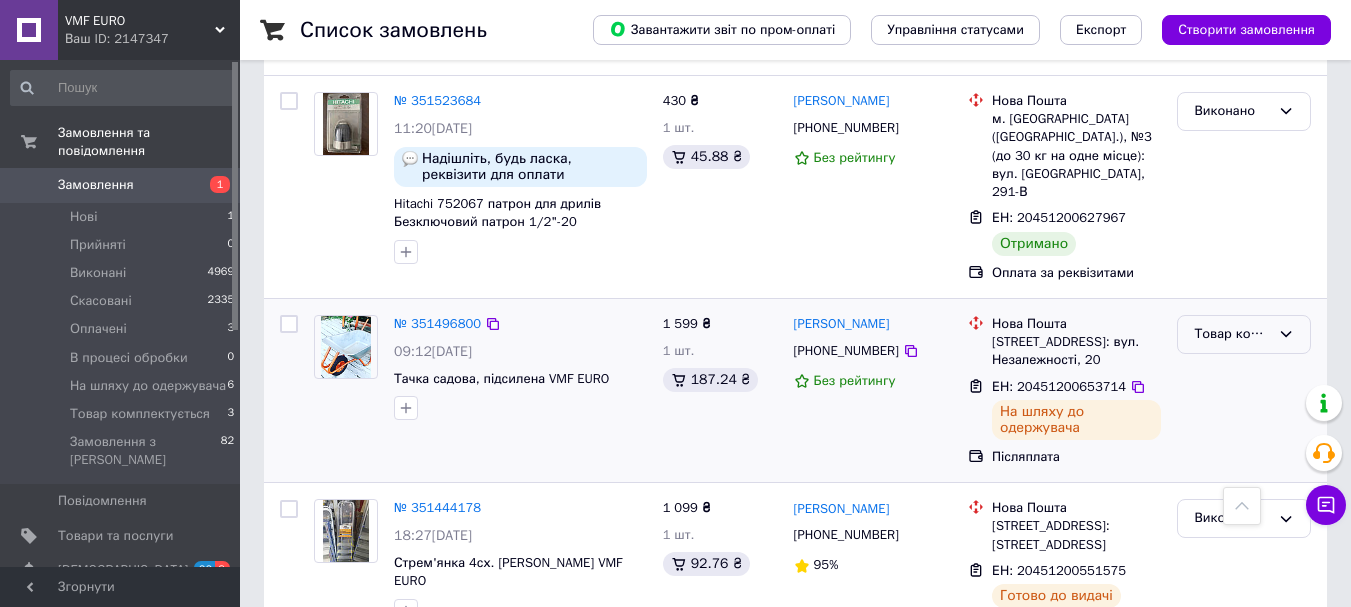 click on "Товар комплектується" at bounding box center (1244, 334) 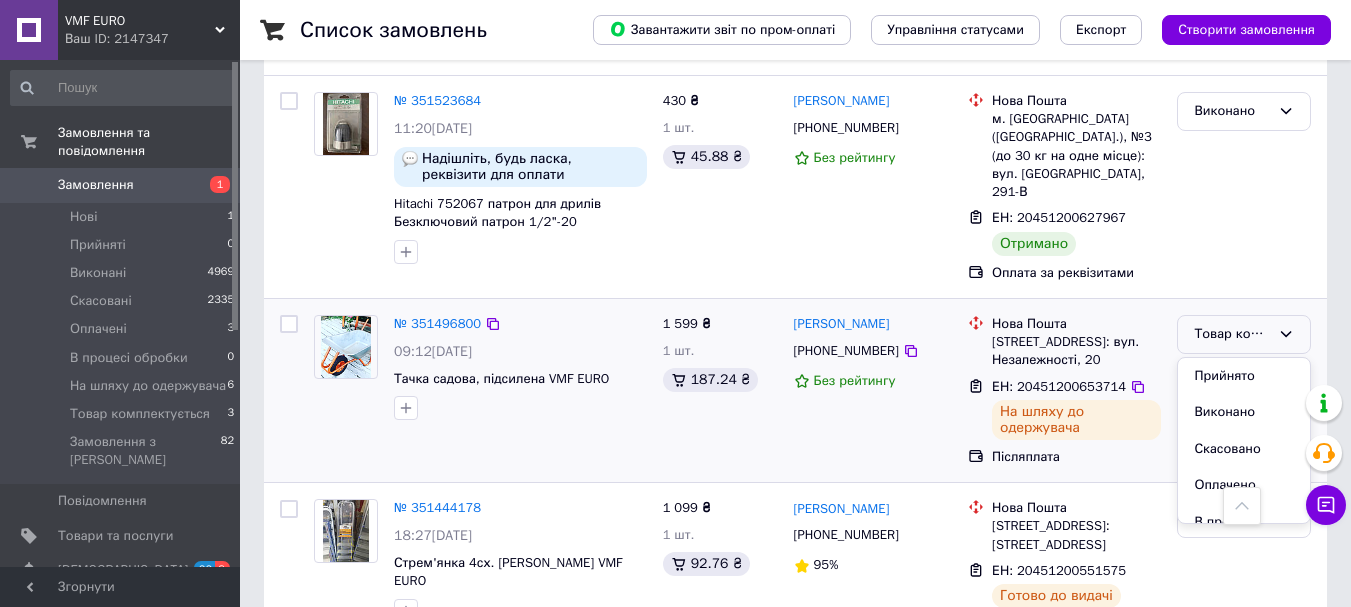 scroll, scrollTop: 95, scrollLeft: 0, axis: vertical 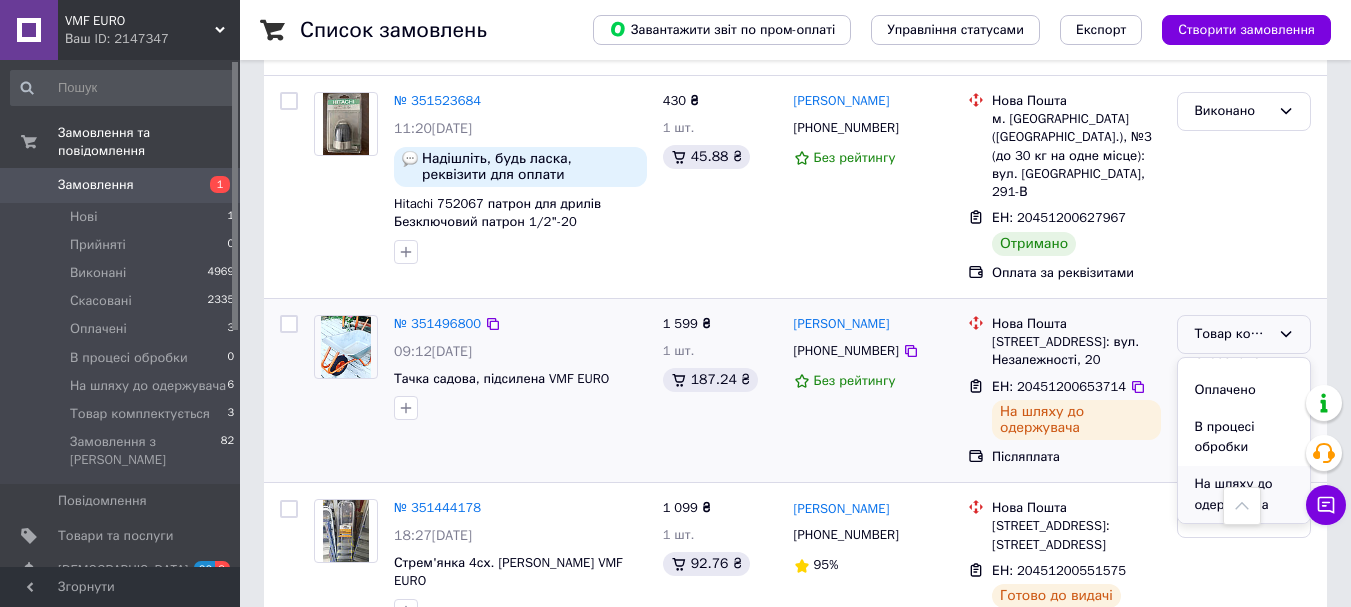 click on "На шляху до одержувача" at bounding box center [1244, 494] 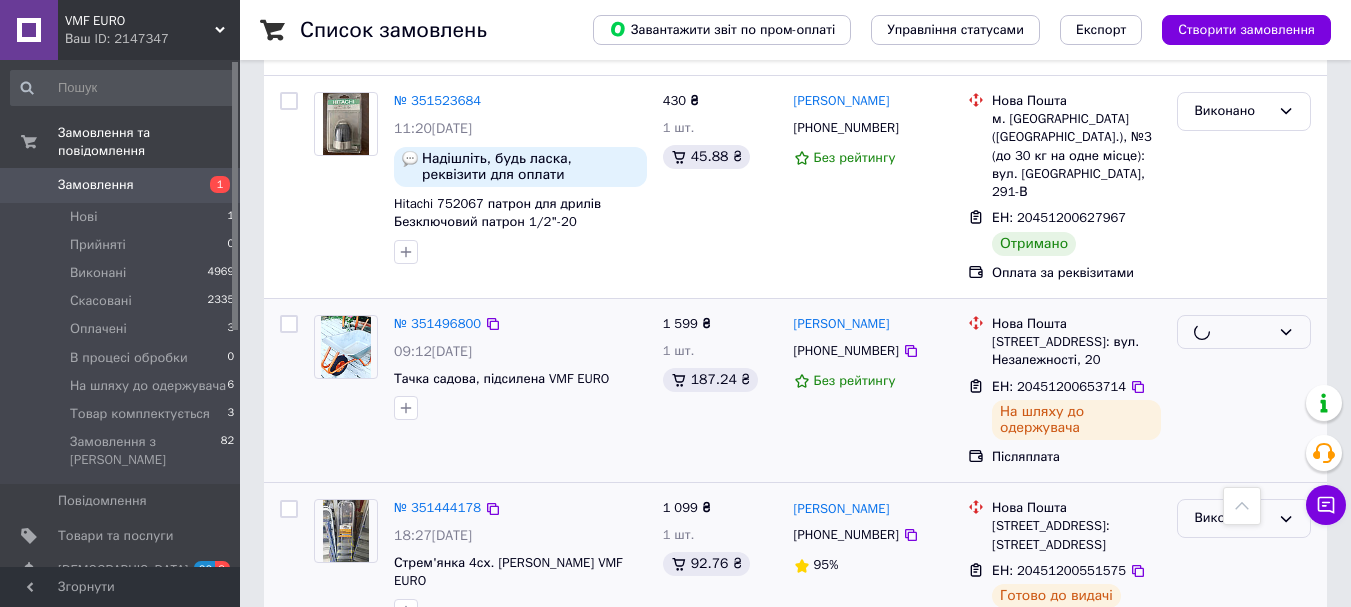 click on "Виконано" at bounding box center [1232, 518] 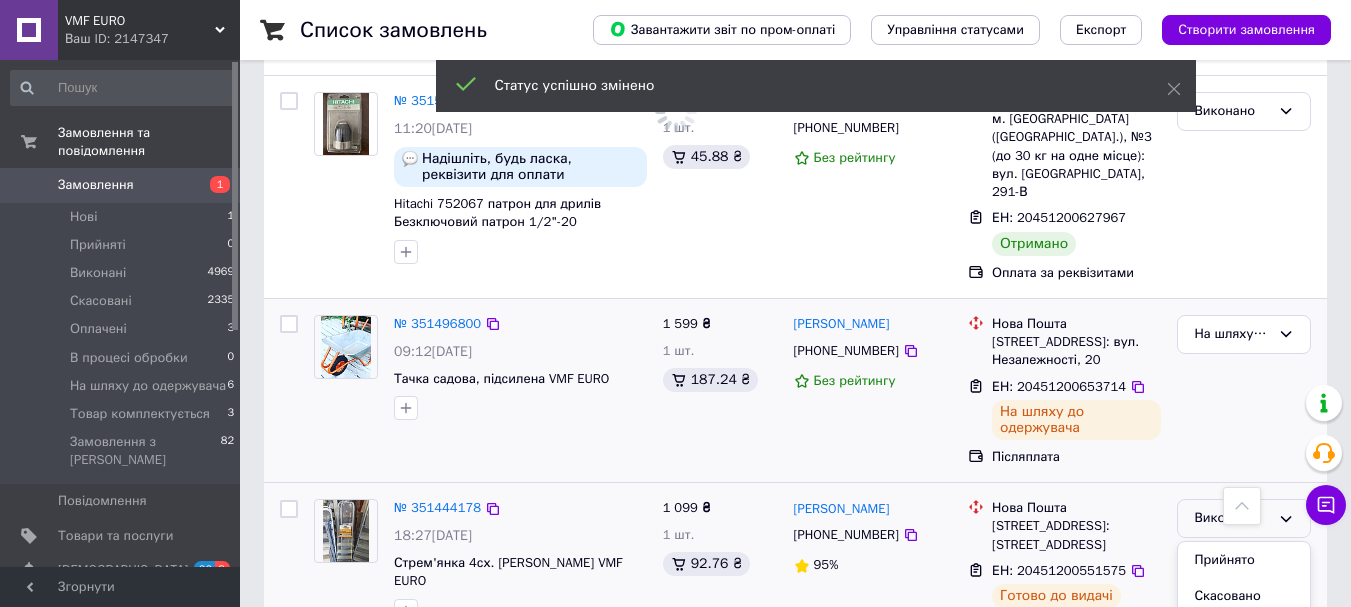 click on "Виконано" at bounding box center (1232, 518) 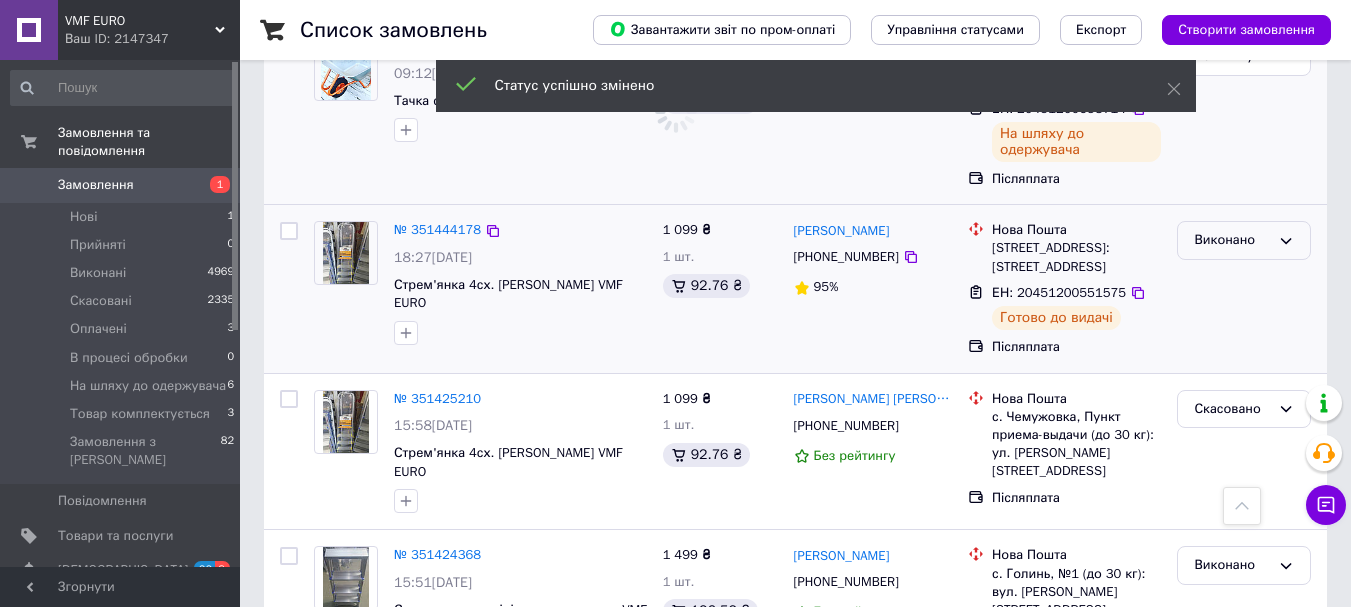 scroll, scrollTop: 2600, scrollLeft: 0, axis: vertical 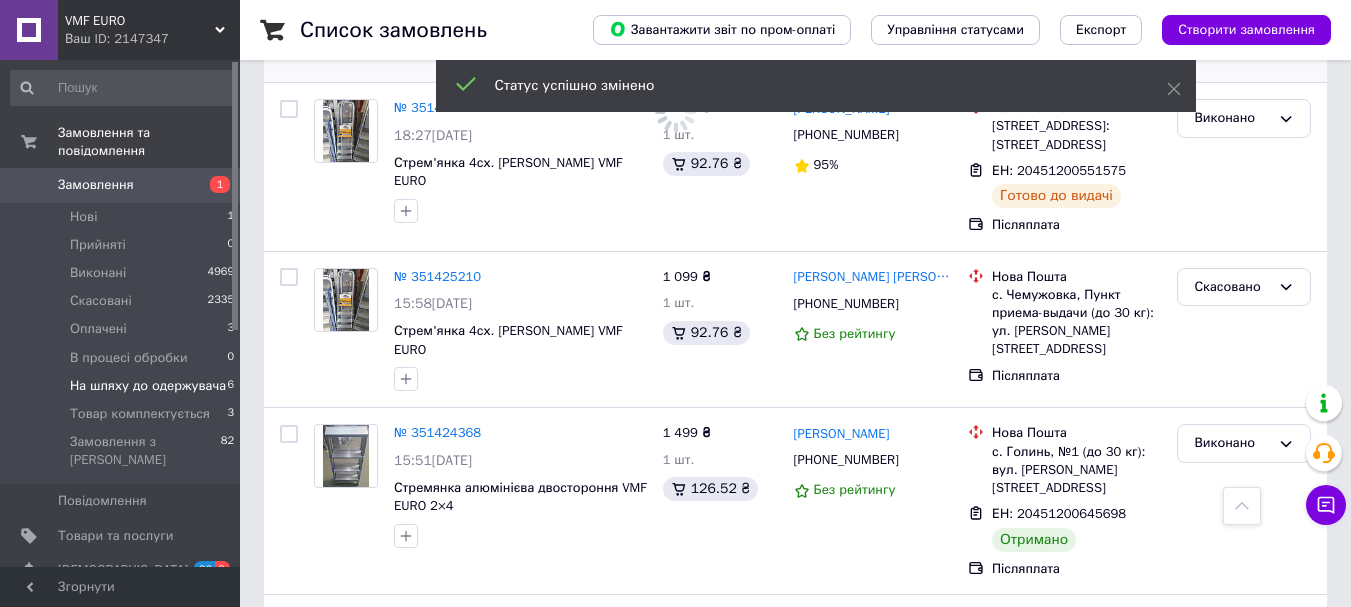click on "Нові" at bounding box center [83, 217] 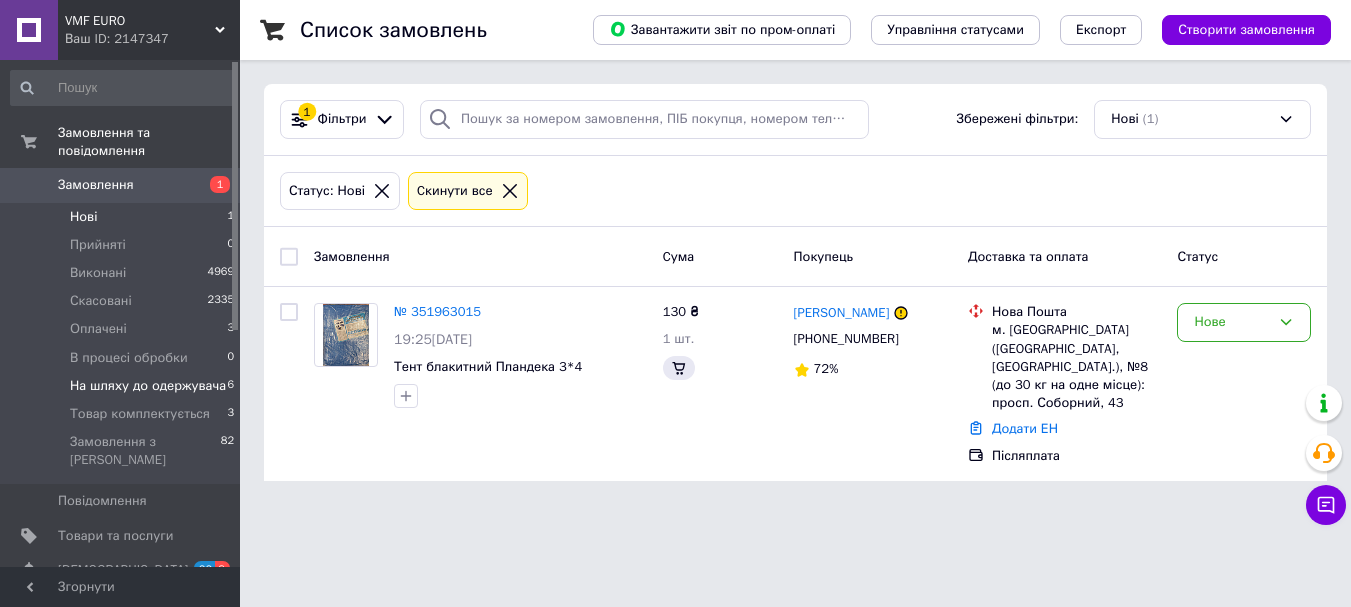scroll, scrollTop: 0, scrollLeft: 0, axis: both 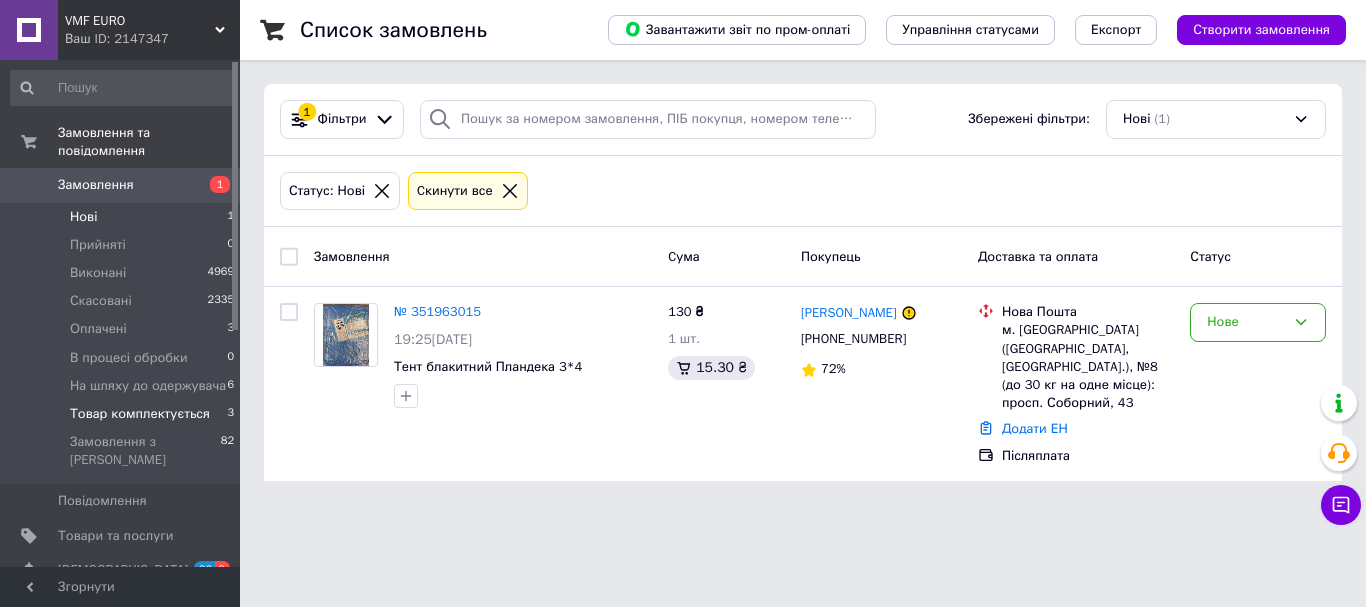 click on "Товар комплектується" at bounding box center [140, 414] 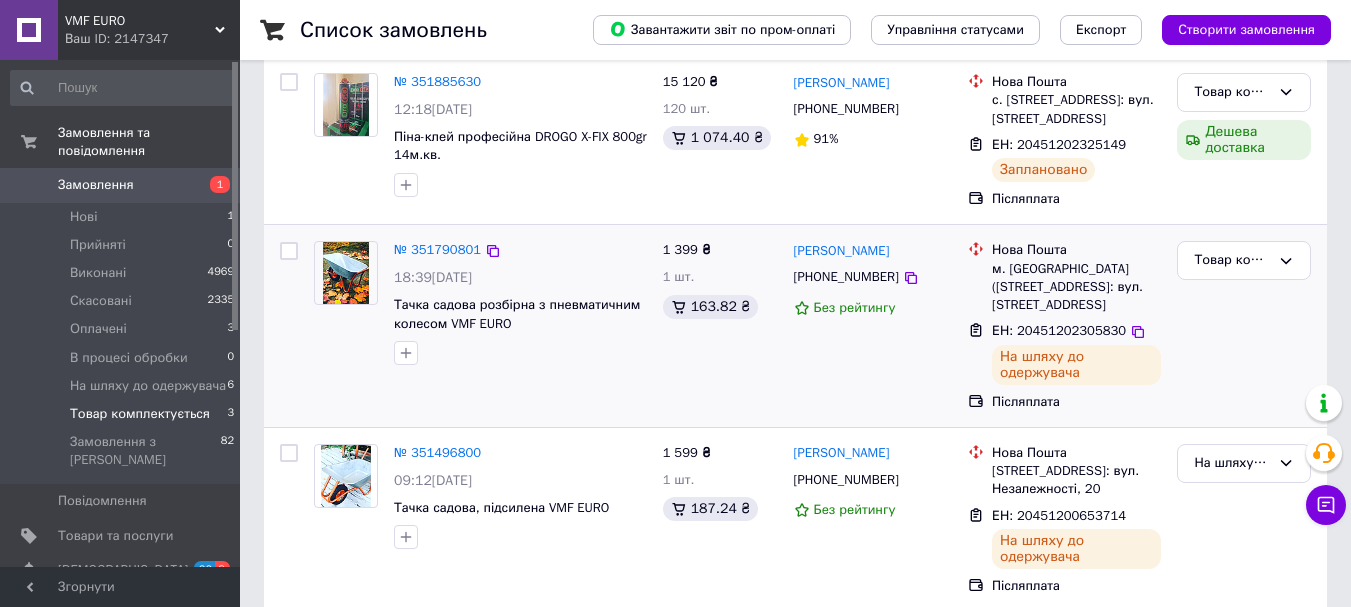 scroll, scrollTop: 258, scrollLeft: 0, axis: vertical 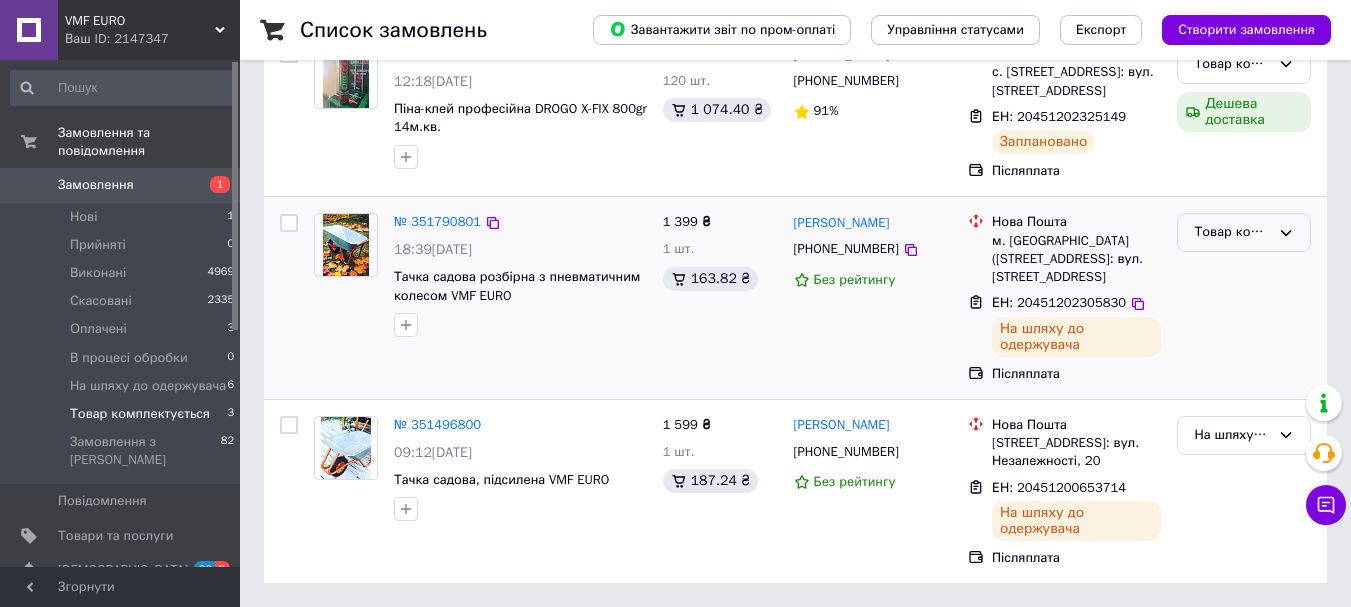 click on "Товар комплектується" at bounding box center [1232, 232] 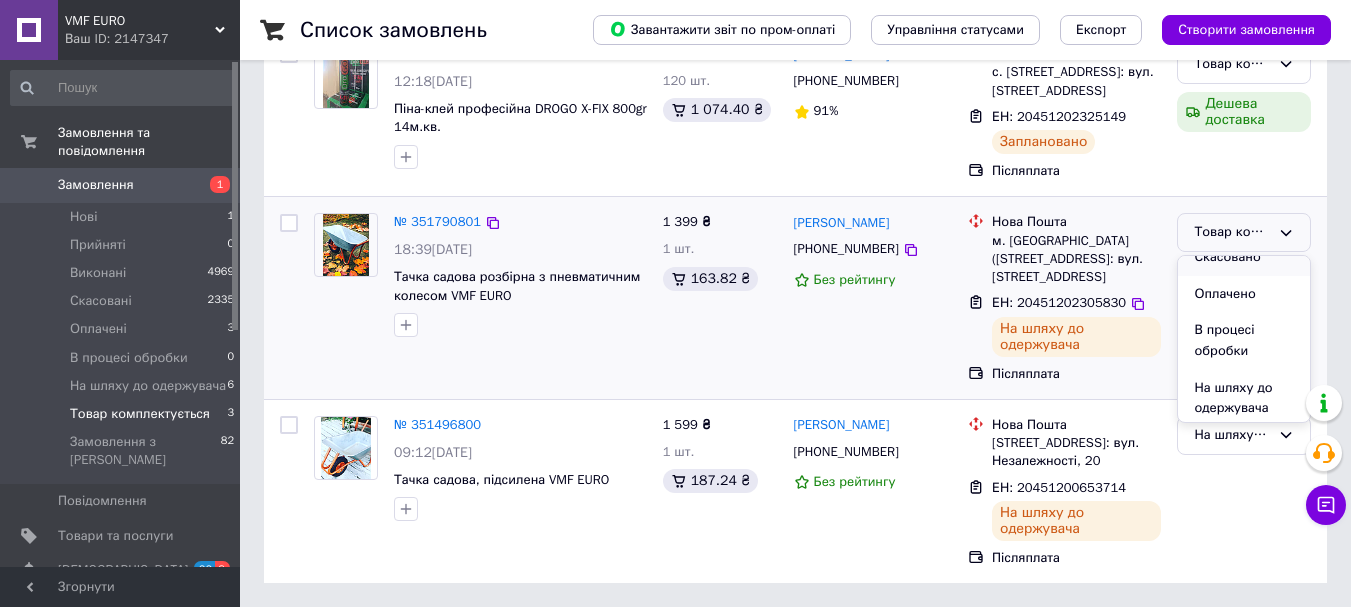 scroll, scrollTop: 95, scrollLeft: 0, axis: vertical 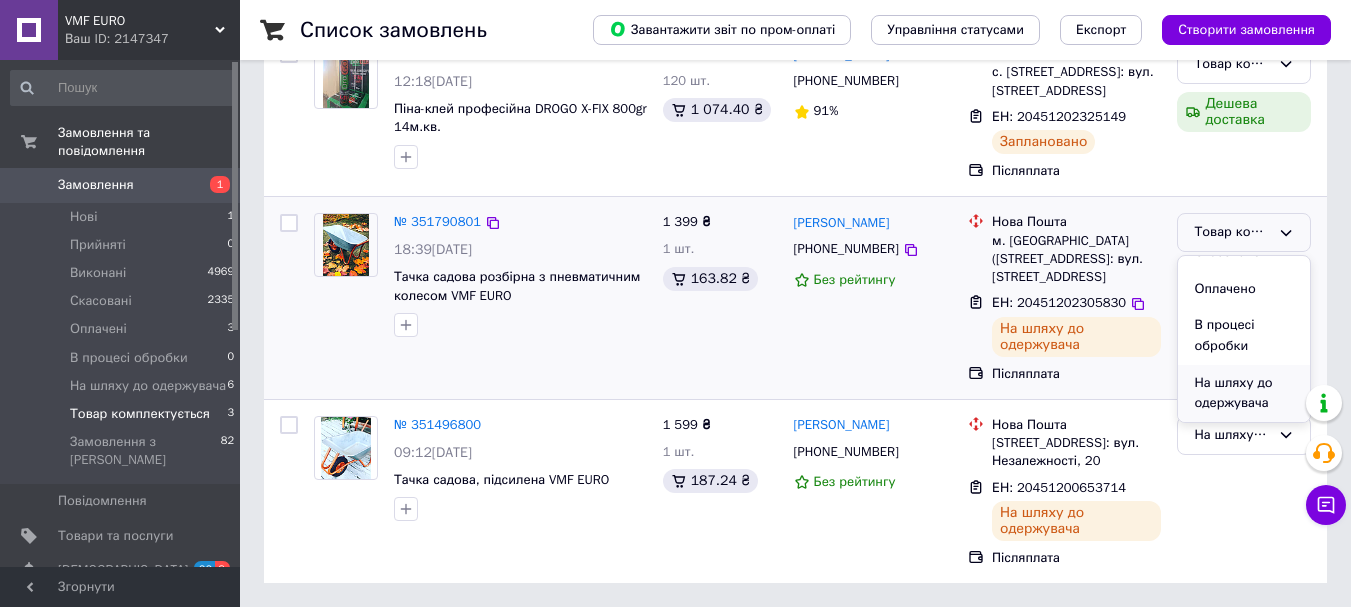 click on "На шляху до одержувача" at bounding box center (1244, 393) 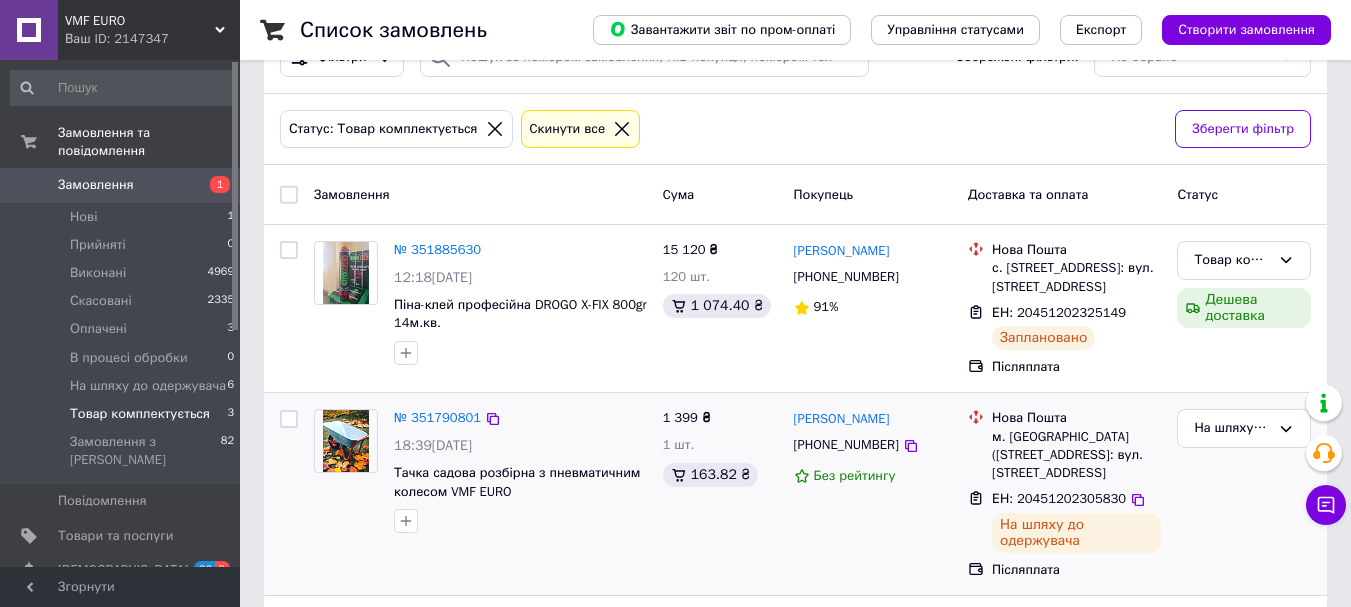 scroll, scrollTop: 0, scrollLeft: 0, axis: both 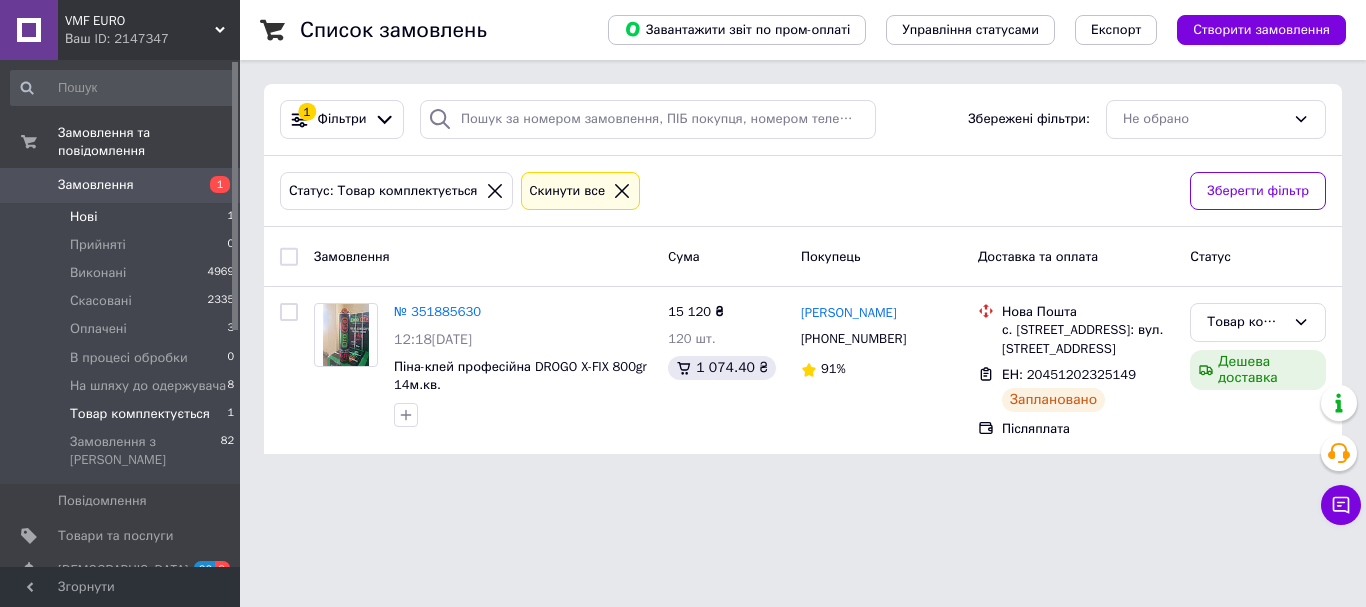 click on "Нові 1" at bounding box center (123, 217) 